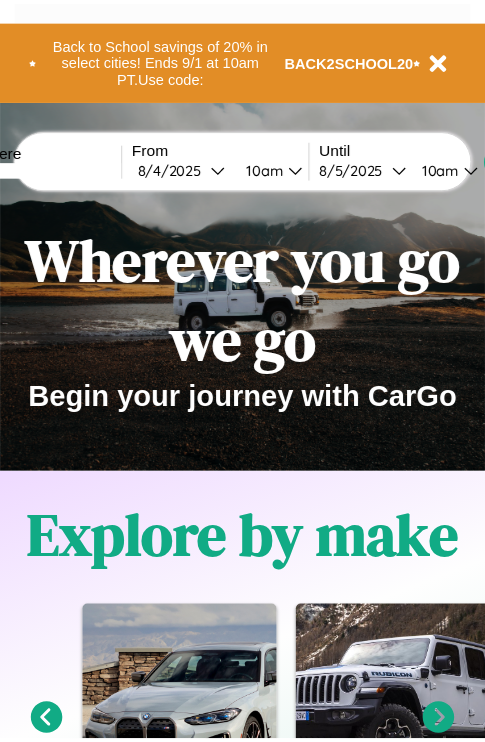 scroll, scrollTop: 0, scrollLeft: 0, axis: both 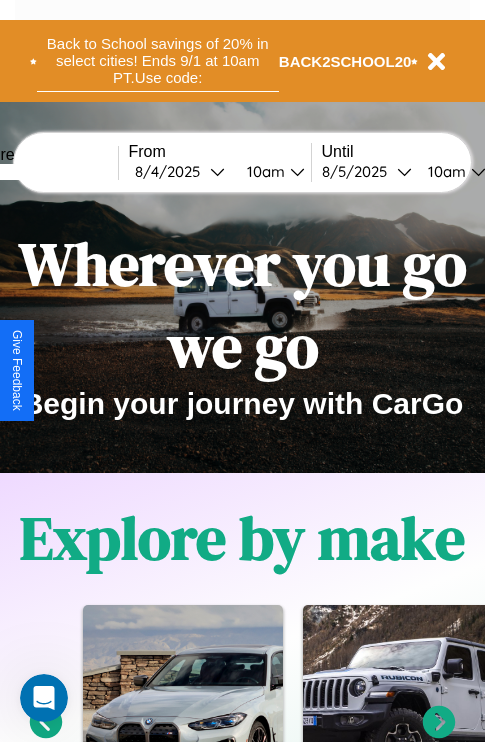 click on "Back to School savings of 20% in select cities! Ends 9/1 at 10am PT.  Use code:" at bounding box center (158, 61) 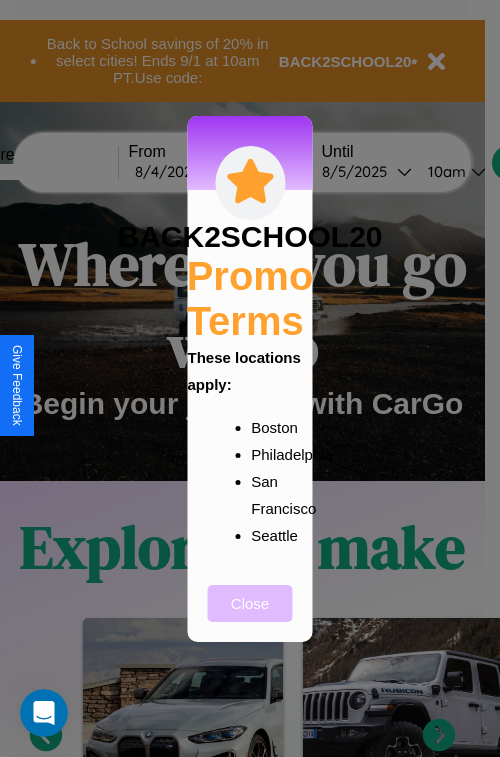 click on "Close" at bounding box center [250, 603] 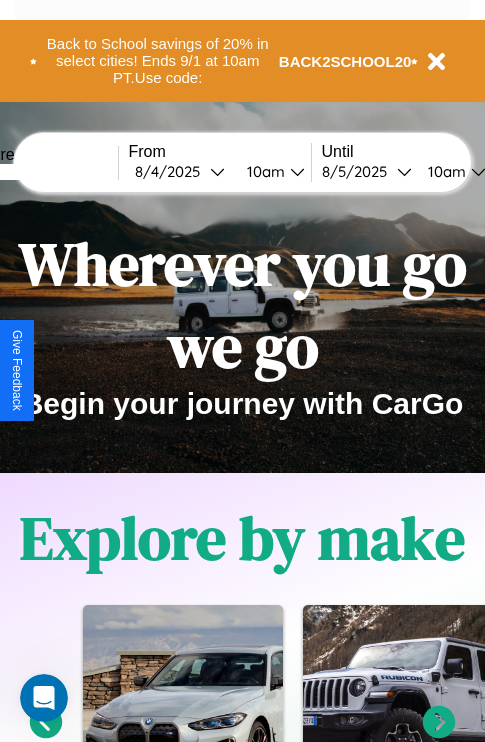 click at bounding box center [43, 172] 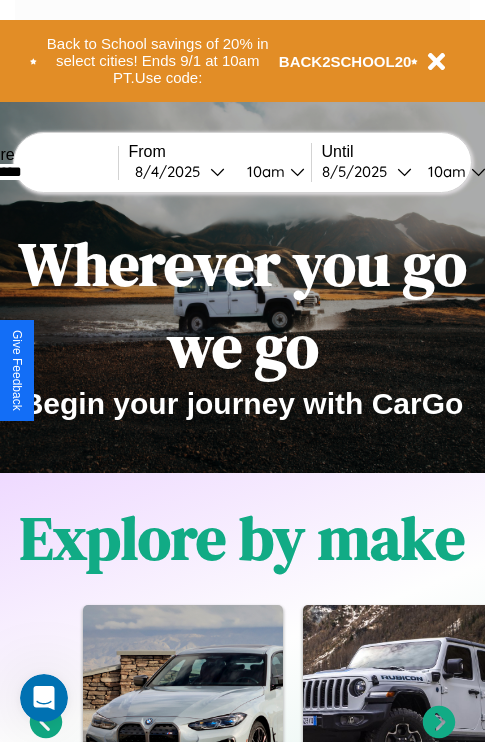 type on "*********" 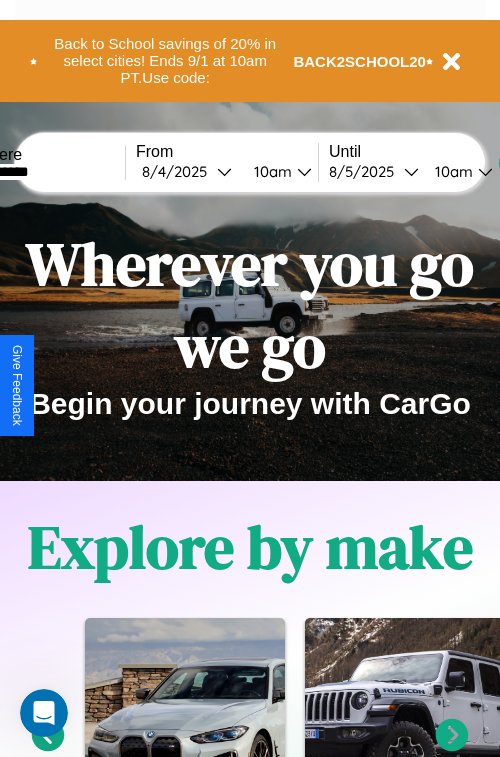 select on "*" 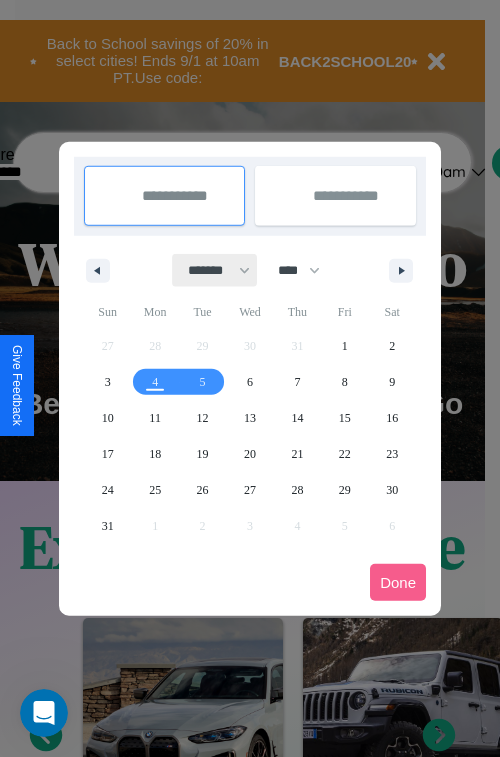 click on "******* ******** ***** ***** *** **** **** ****** ********* ******* ******** ********" at bounding box center [215, 270] 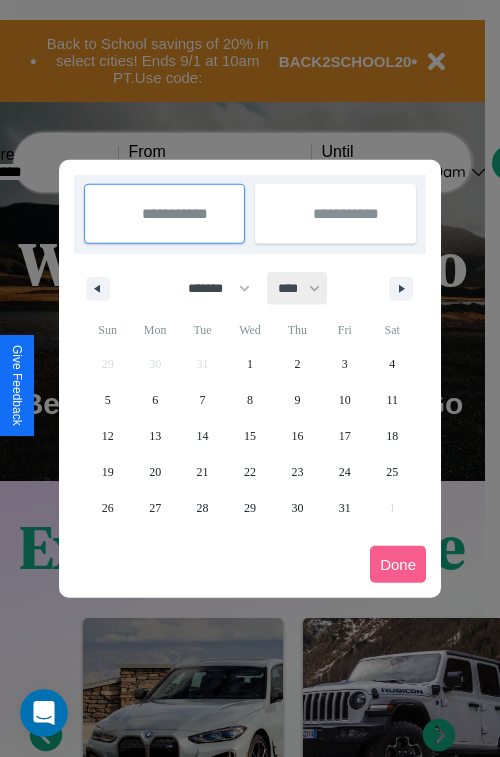 click on "**** **** **** **** **** **** **** **** **** **** **** **** **** **** **** **** **** **** **** **** **** **** **** **** **** **** **** **** **** **** **** **** **** **** **** **** **** **** **** **** **** **** **** **** **** **** **** **** **** **** **** **** **** **** **** **** **** **** **** **** **** **** **** **** **** **** **** **** **** **** **** **** **** **** **** **** **** **** **** **** **** **** **** **** **** **** **** **** **** **** **** **** **** **** **** **** **** **** **** **** **** **** **** **** **** **** **** **** **** **** **** **** **** **** **** **** **** **** **** **** ****" at bounding box center (298, 288) 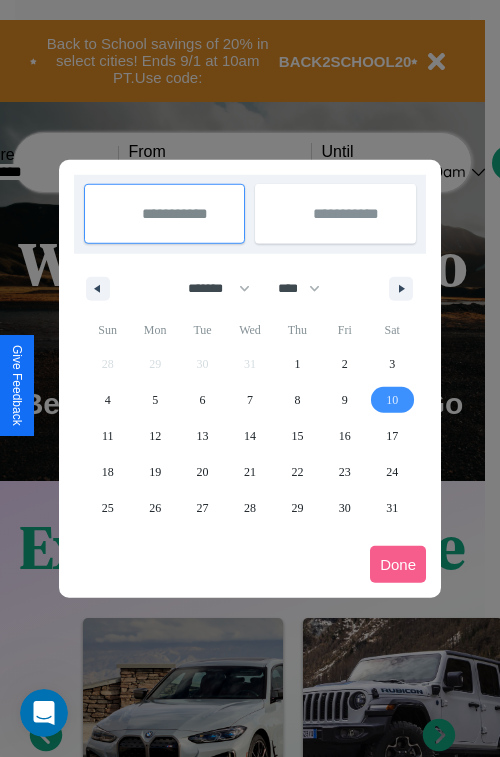 click on "10" at bounding box center [392, 400] 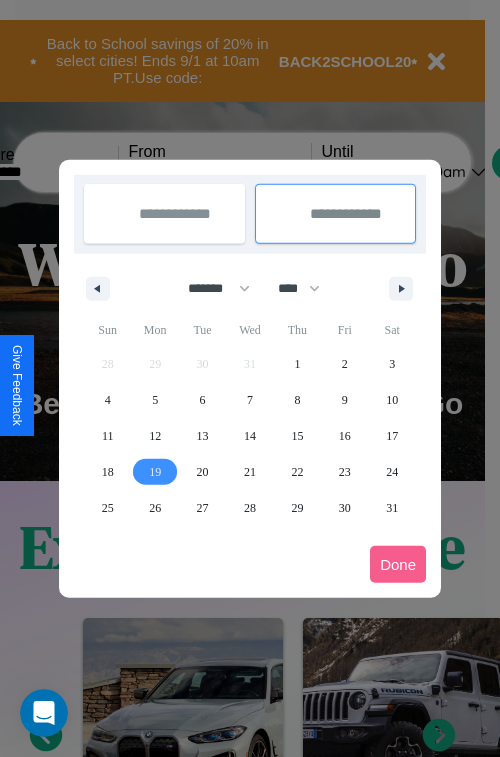 click on "19" at bounding box center [155, 472] 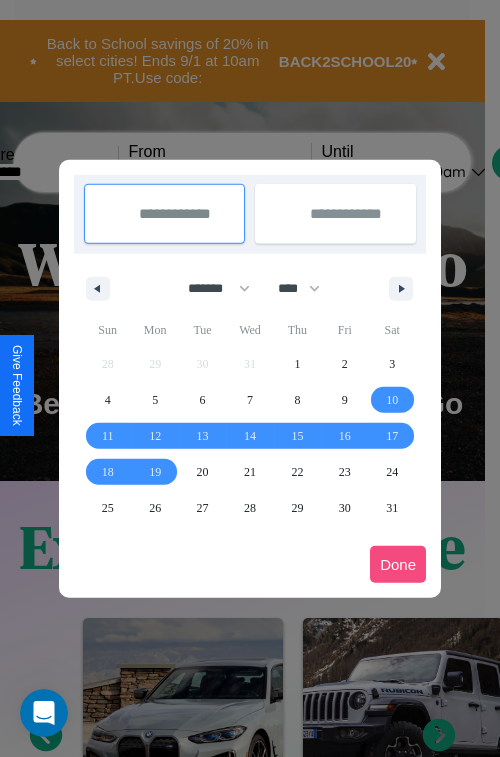 click on "Done" at bounding box center [398, 564] 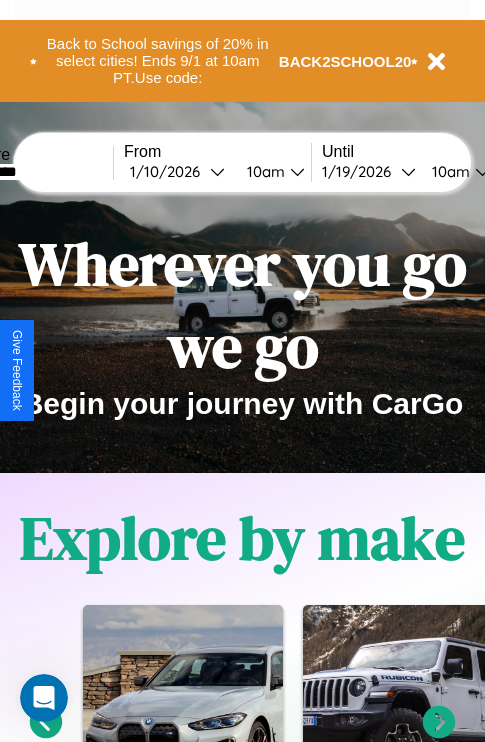 scroll, scrollTop: 0, scrollLeft: 72, axis: horizontal 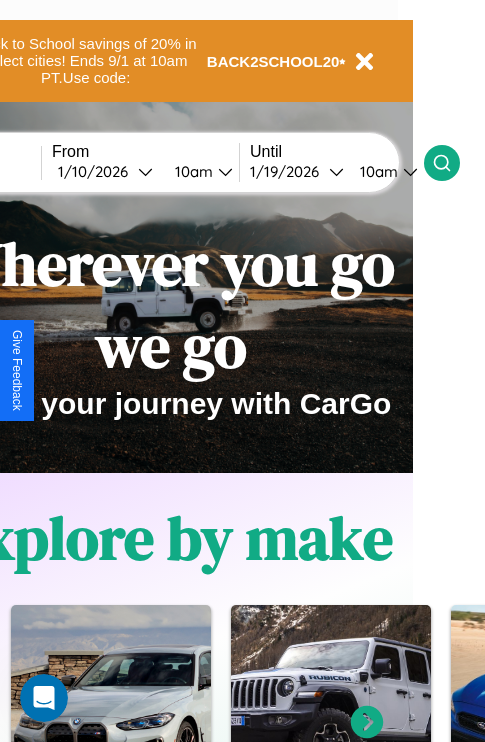click 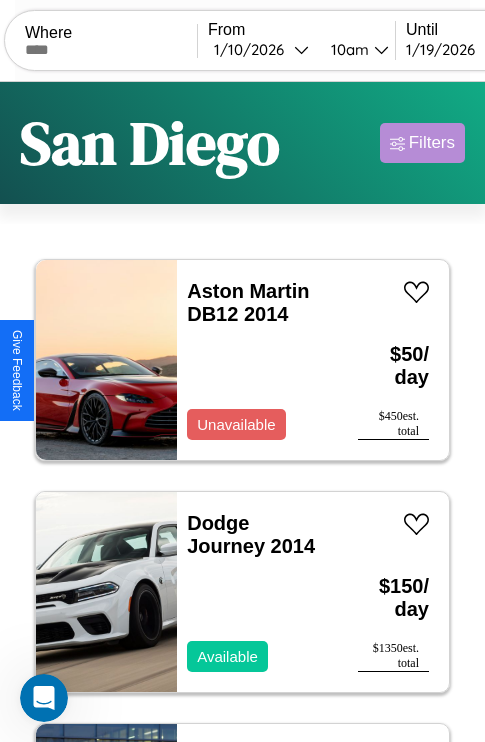 click on "Filters" at bounding box center [432, 143] 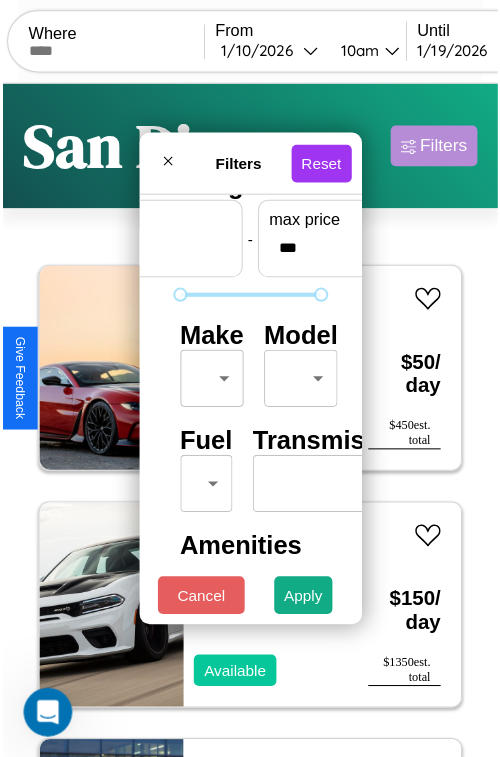 scroll, scrollTop: 59, scrollLeft: 0, axis: vertical 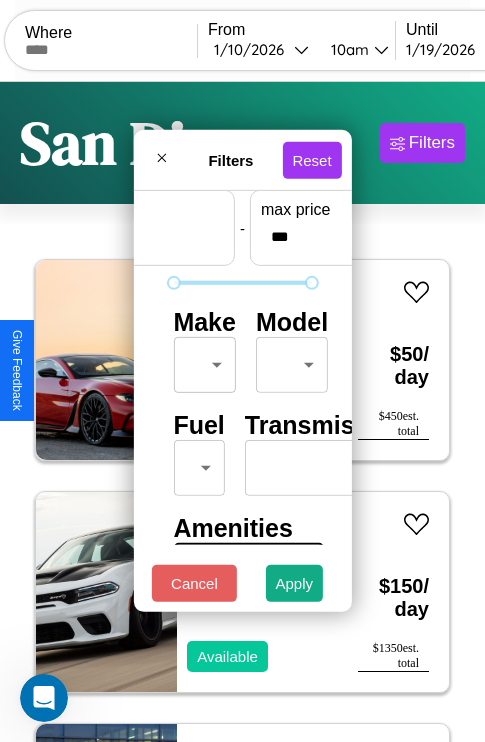 click on "CarGo Where From [DATE] [TIME] Until [DATE] [TIME] Become a Host Login Sign Up [CITY] Filters 36  cars in this area These cars can be picked up in this city. Aston Martin   DB12   2014 Unavailable $ 50  / day $ 450  est. total Dodge   Journey   2014 Available $ 150  / day $ 1350  est. total Acura   Legend   2023 Available $ 190  / day $ 1710  est. total Ferrari   328 GTB   2019 Available $ 40  / day $ 360  est. total BMW   550i   2023 Available $ 110  / day $ 990  est. total Lexus   GS   2014 Available $ 180  / day $ 1620  est. total Chevrolet   Camaro   2021 Available $ 60  / day $ 540  est. total Volvo   BXR   2021 Available $ 30  / day $ 270  est. total Mazda   323   2020 Available $ 120  / day $ 1080  est. total Hyundai   Nexo   2014 Available $ 50  / day $ 450  est. total Fiat   Brava   2014 Available $ 120  / day $ 1080  est. total Hummer   H2   2022 Available $ 190  / day $ 1710  est. total Hyundai   Excel   2021 Available $ 40  / day $ 360  est. total Alfa Romeo   Milano   2020 Available" at bounding box center (242, 412) 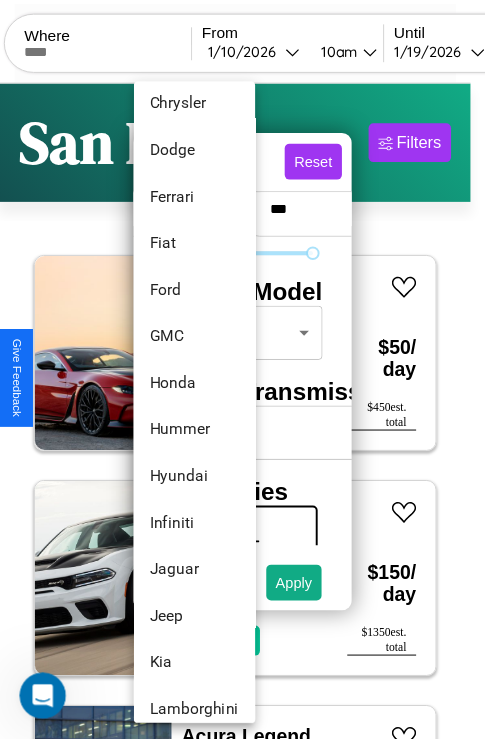 scroll, scrollTop: 518, scrollLeft: 0, axis: vertical 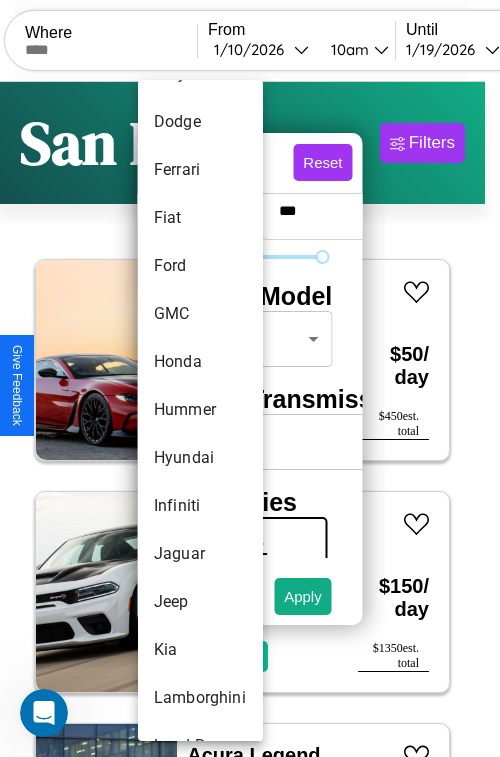 click on "Hummer" at bounding box center (200, 410) 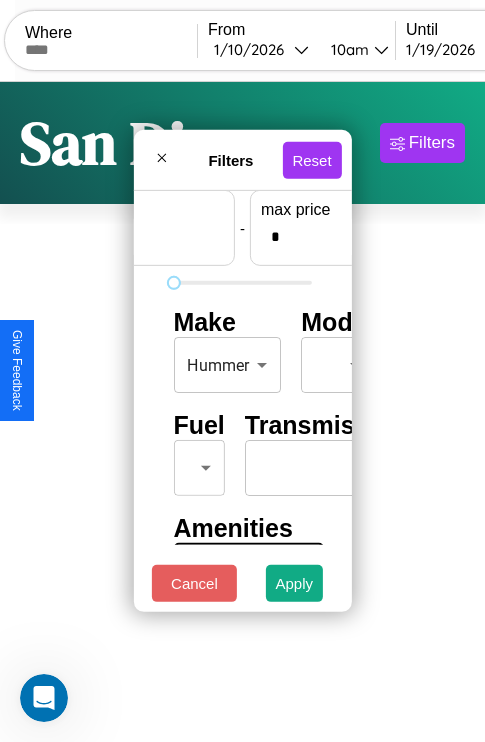 scroll, scrollTop: 59, scrollLeft: 124, axis: both 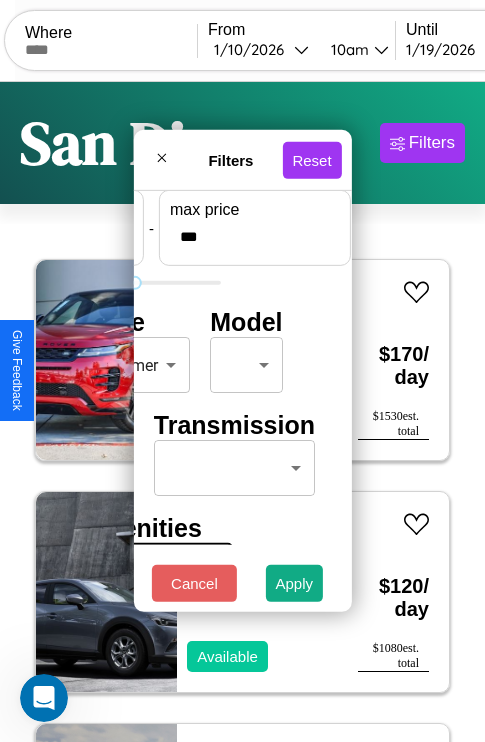 type on "***" 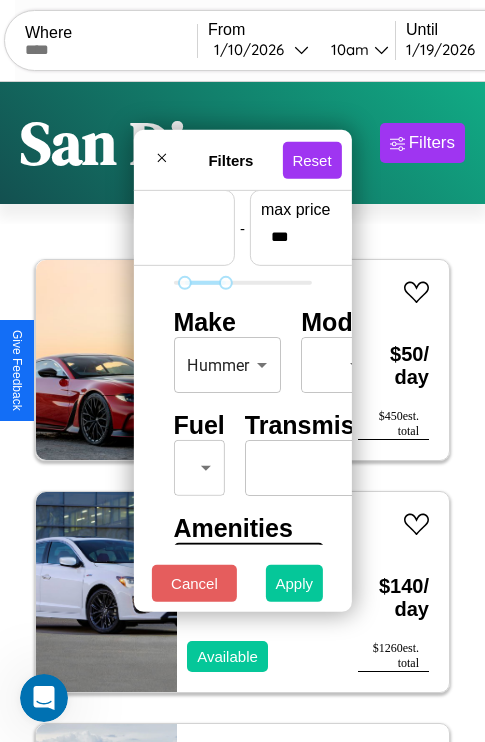 type on "**" 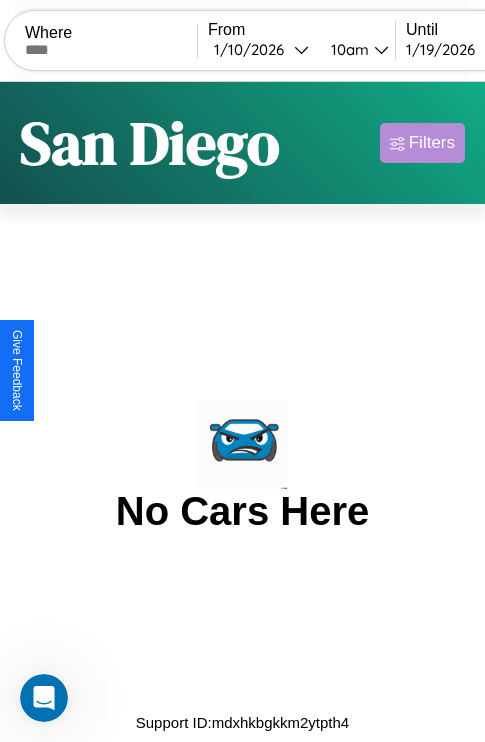 click on "Filters" at bounding box center [432, 143] 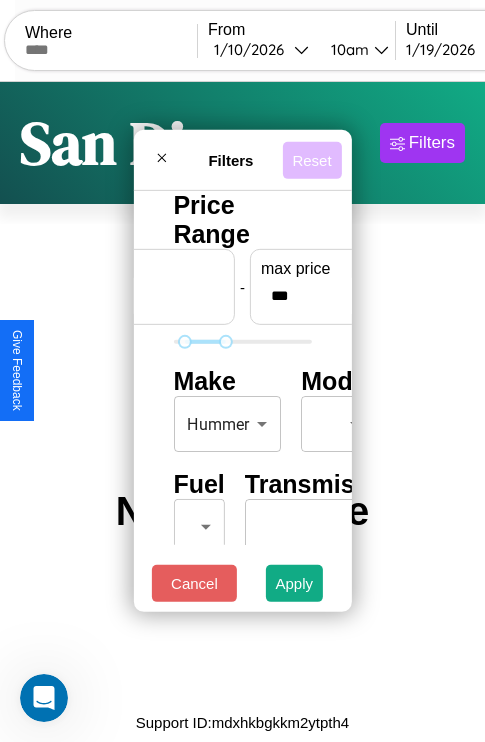 click on "Reset" at bounding box center (311, 159) 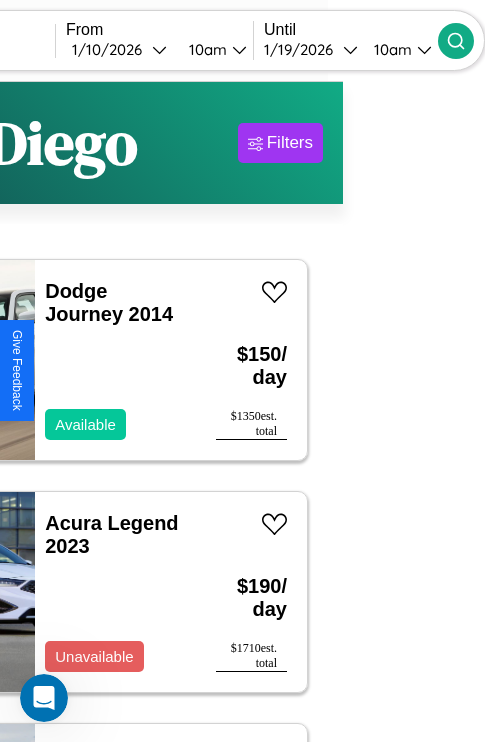 type on "*******" 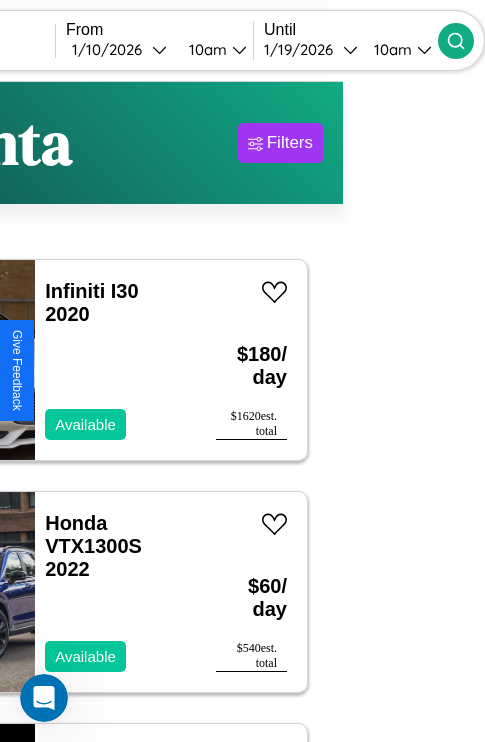 scroll, scrollTop: 48, scrollLeft: 104, axis: both 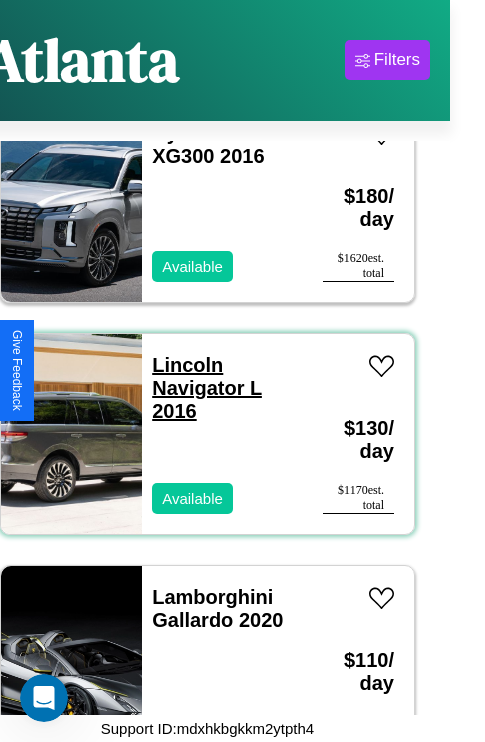 click on "Lincoln   Navigator L   2016" at bounding box center (207, 388) 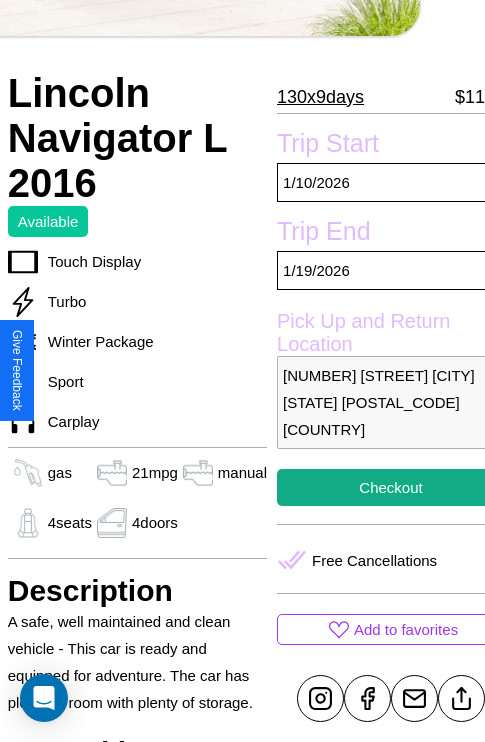 scroll, scrollTop: 360, scrollLeft: 68, axis: both 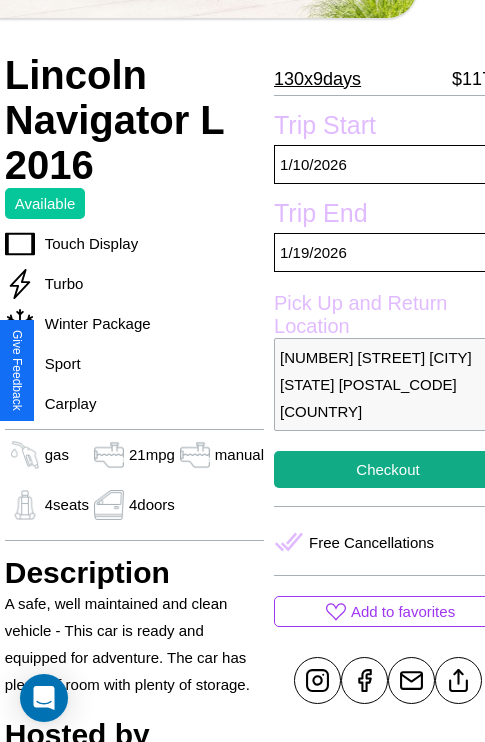 click on "[NUMBER] [STREET]  [CITY] [STATE] [POSTAL_CODE] [COUNTRY]" at bounding box center (388, 384) 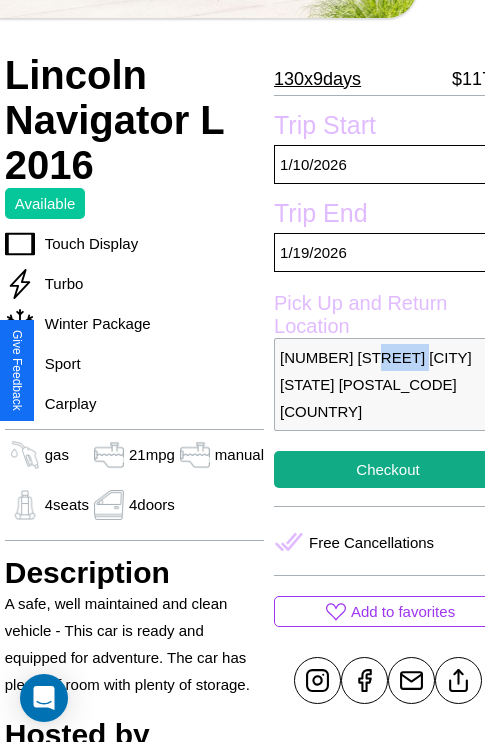 click on "[NUMBER] [STREET]  [CITY] [STATE] [POSTAL_CODE] [COUNTRY]" at bounding box center (388, 384) 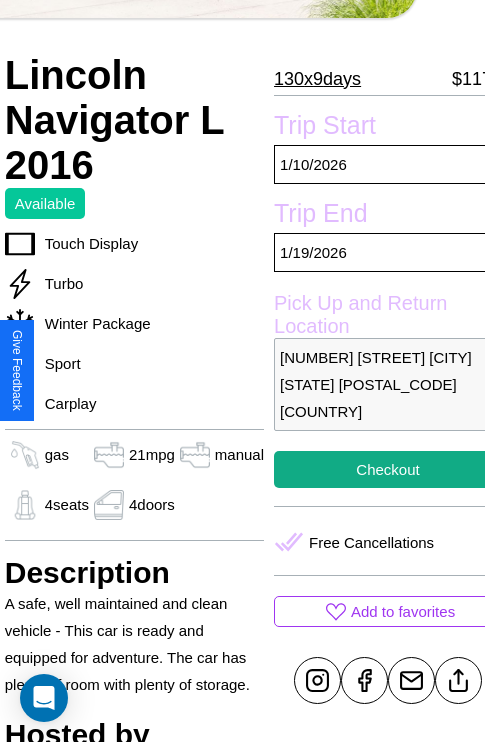 click on "8544 Church Street  Atlanta Georgia 73068 United States" at bounding box center [388, 384] 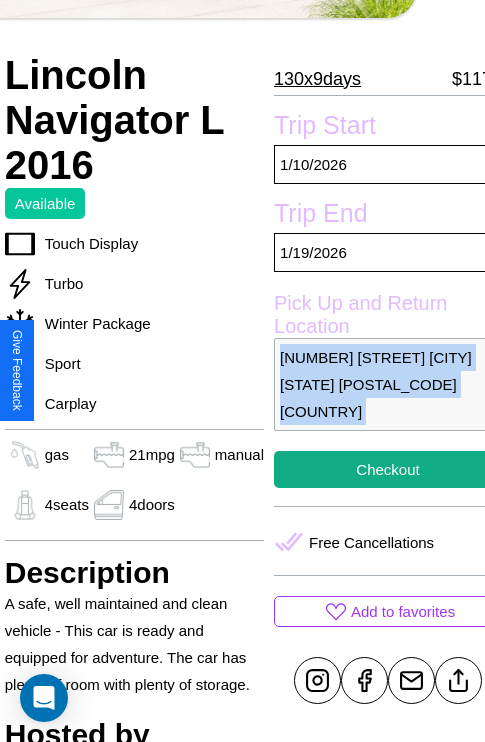click on "8544 Church Street  Atlanta Georgia 73068 United States" at bounding box center (388, 384) 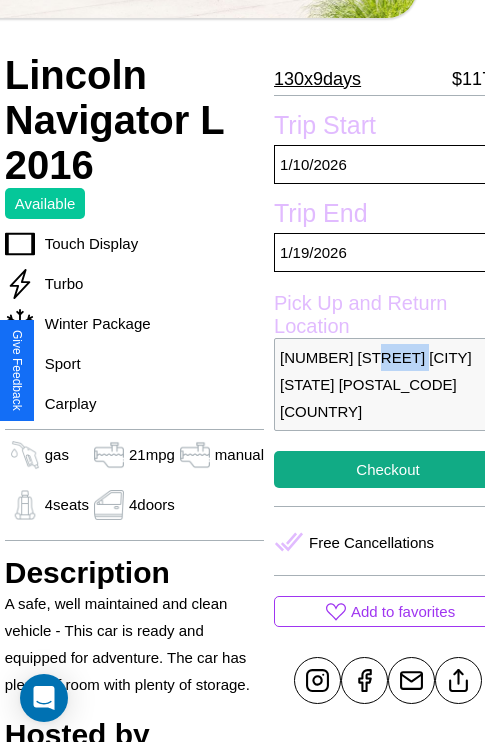 click on "8544 Church Street  Atlanta Georgia 73068 United States" at bounding box center (388, 384) 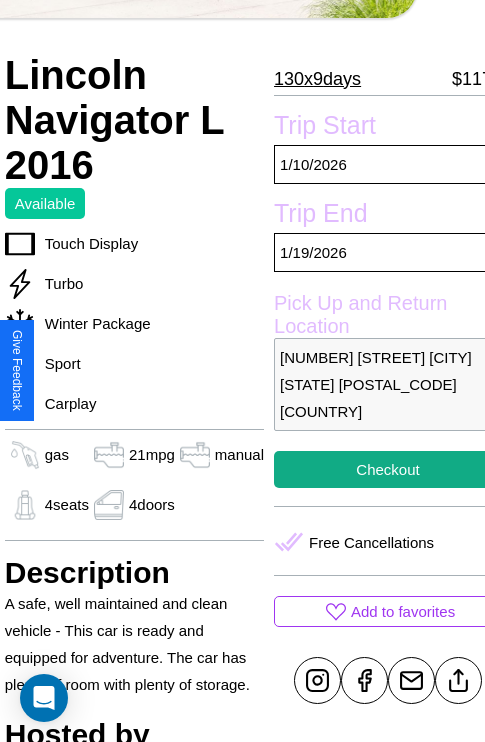 scroll, scrollTop: 432, scrollLeft: 68, axis: both 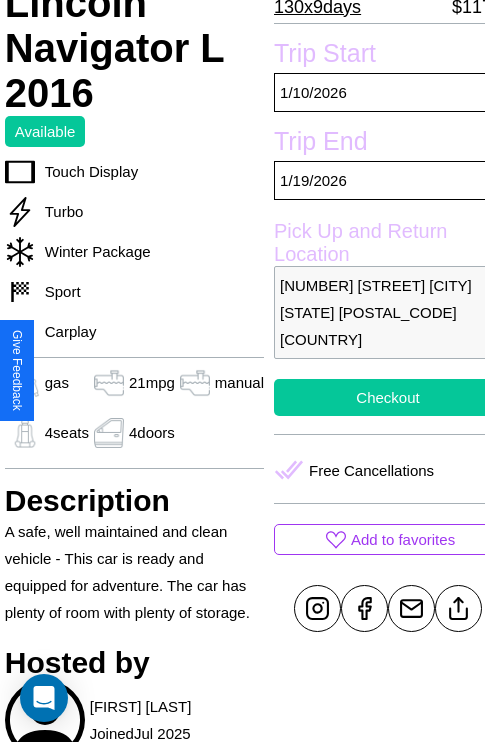 click on "Checkout" at bounding box center [388, 397] 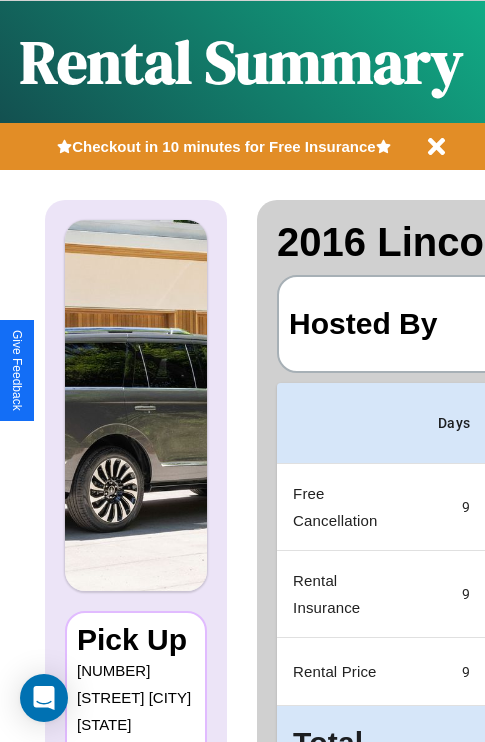 scroll, scrollTop: 0, scrollLeft: 378, axis: horizontal 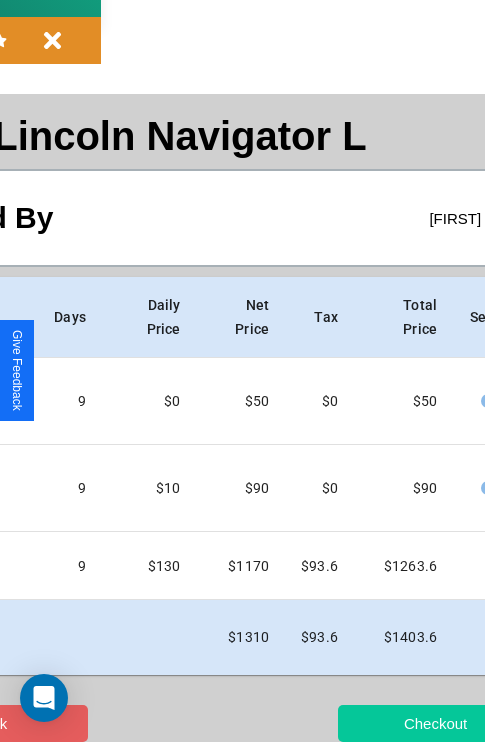 click on "Checkout" at bounding box center [435, 723] 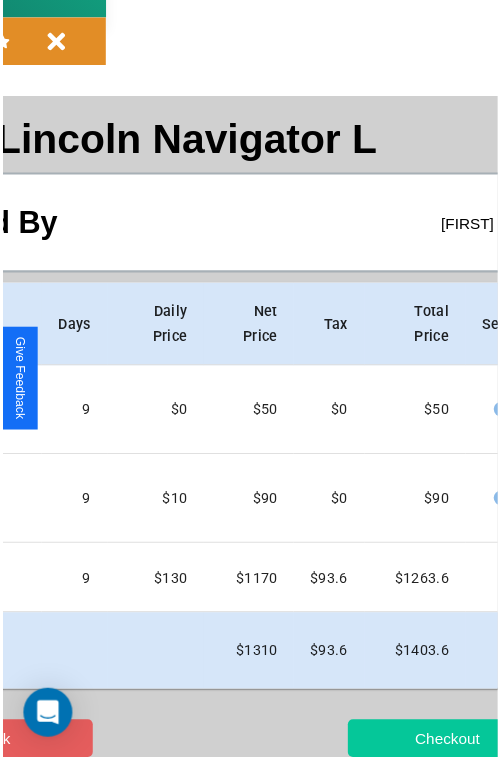 scroll, scrollTop: 0, scrollLeft: 0, axis: both 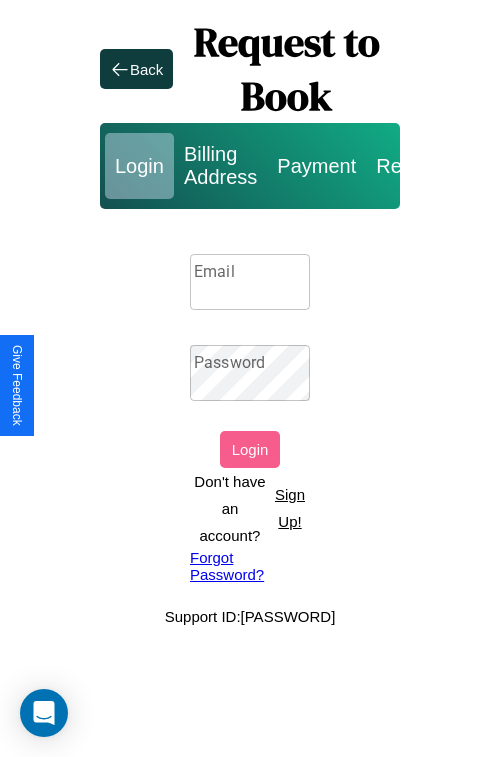 click on "Sign Up!" at bounding box center (290, 508) 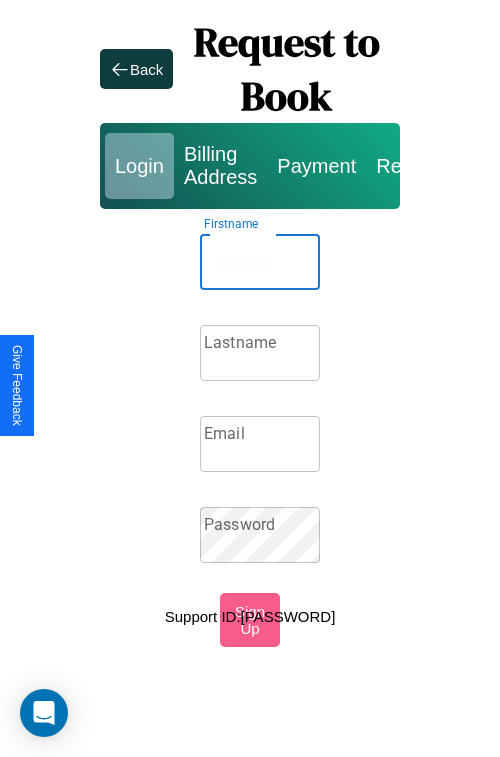 click on "Firstname" at bounding box center (260, 262) 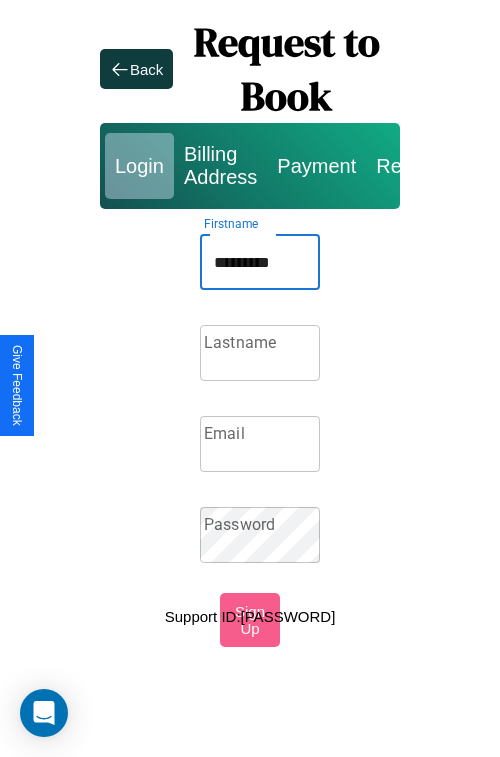 type on "*********" 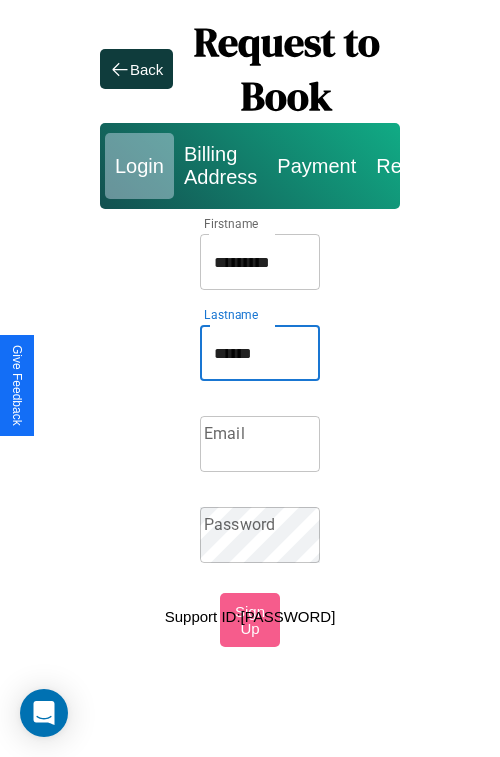 type on "******" 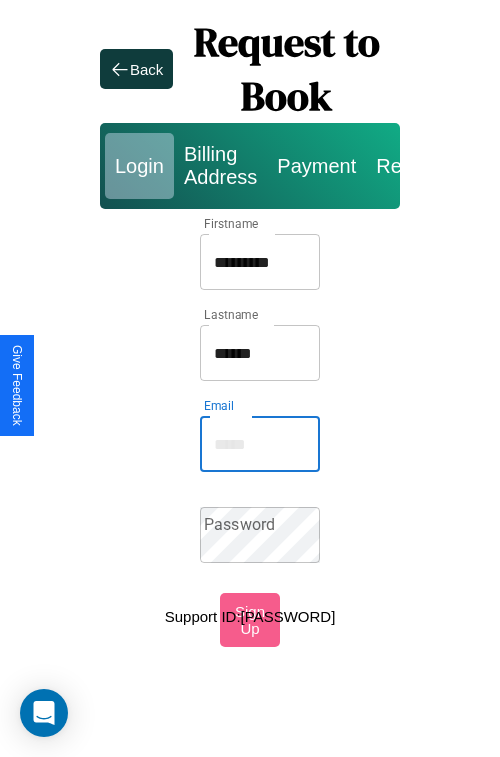 click on "Email" at bounding box center (260, 444) 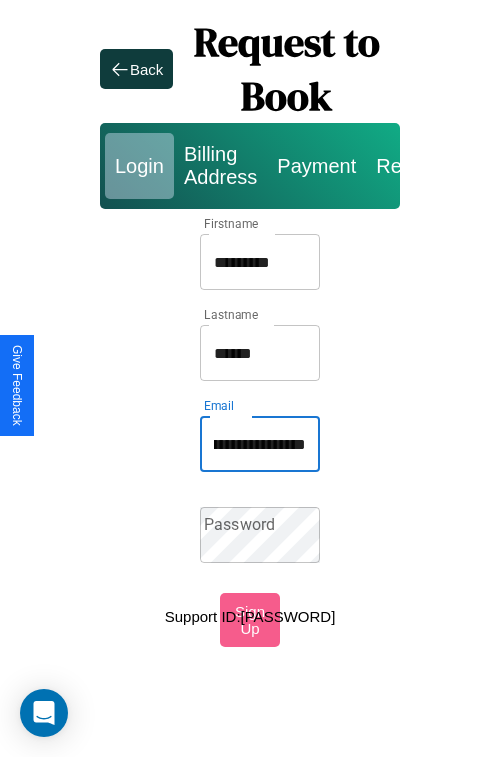 scroll, scrollTop: 0, scrollLeft: 112, axis: horizontal 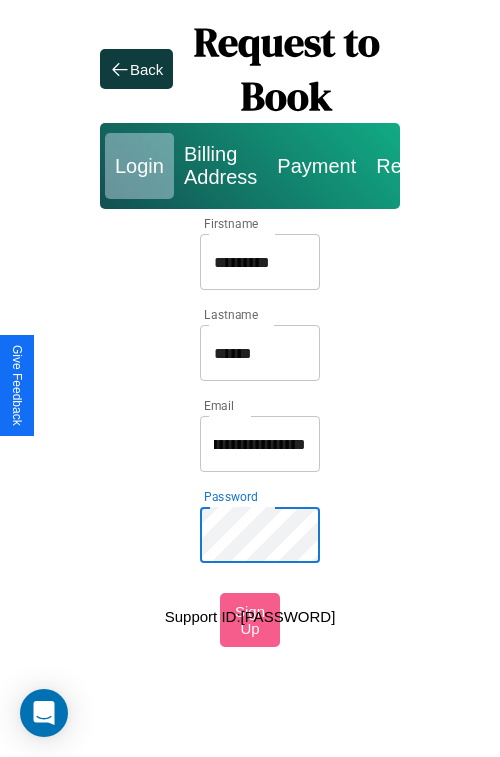 click on "Password Password" at bounding box center [260, 535] 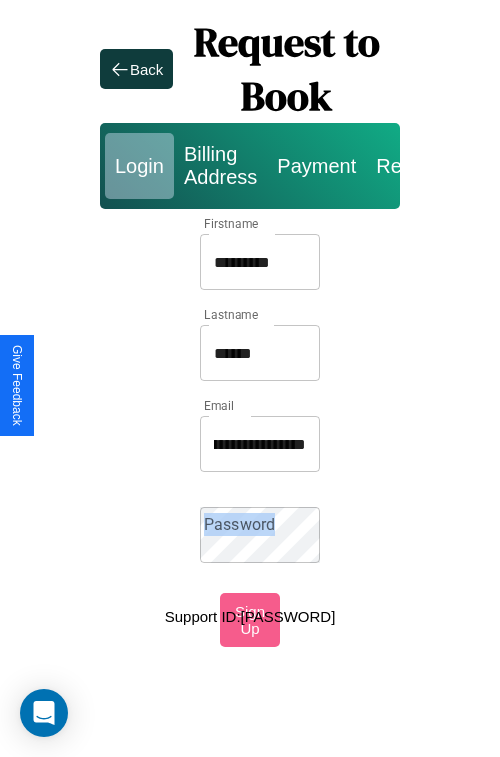 scroll, scrollTop: 0, scrollLeft: 0, axis: both 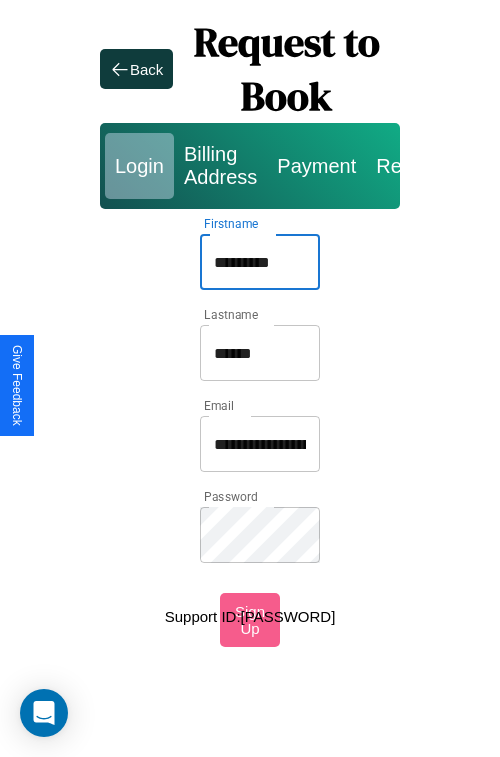 click on "*********" at bounding box center [260, 262] 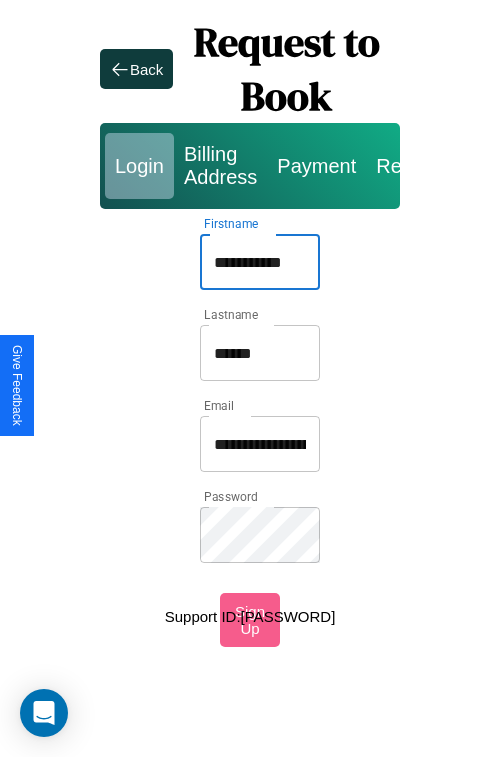 type on "**********" 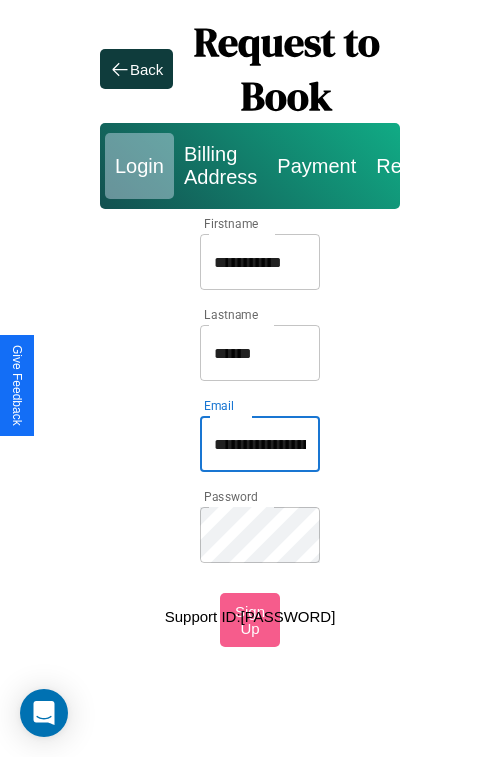 click on "**********" at bounding box center [260, 444] 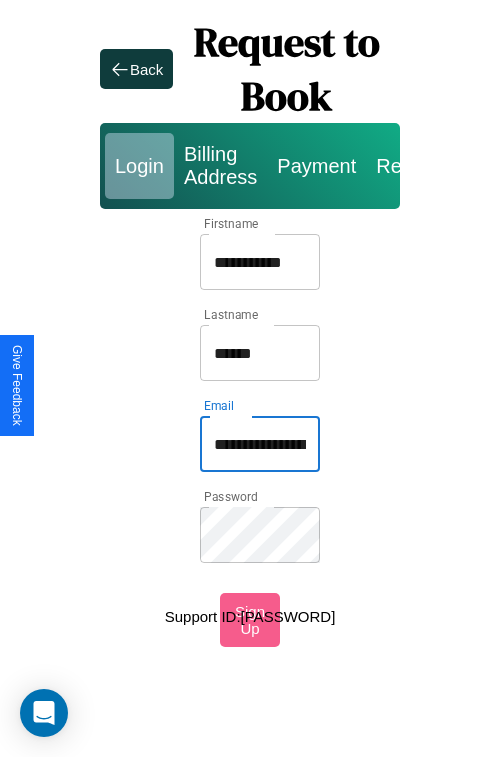 type on "**********" 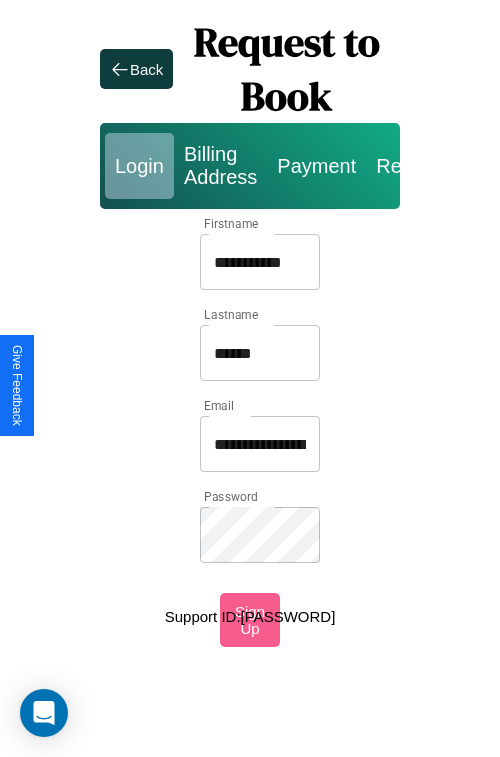 click on "**********" at bounding box center [250, 301] 